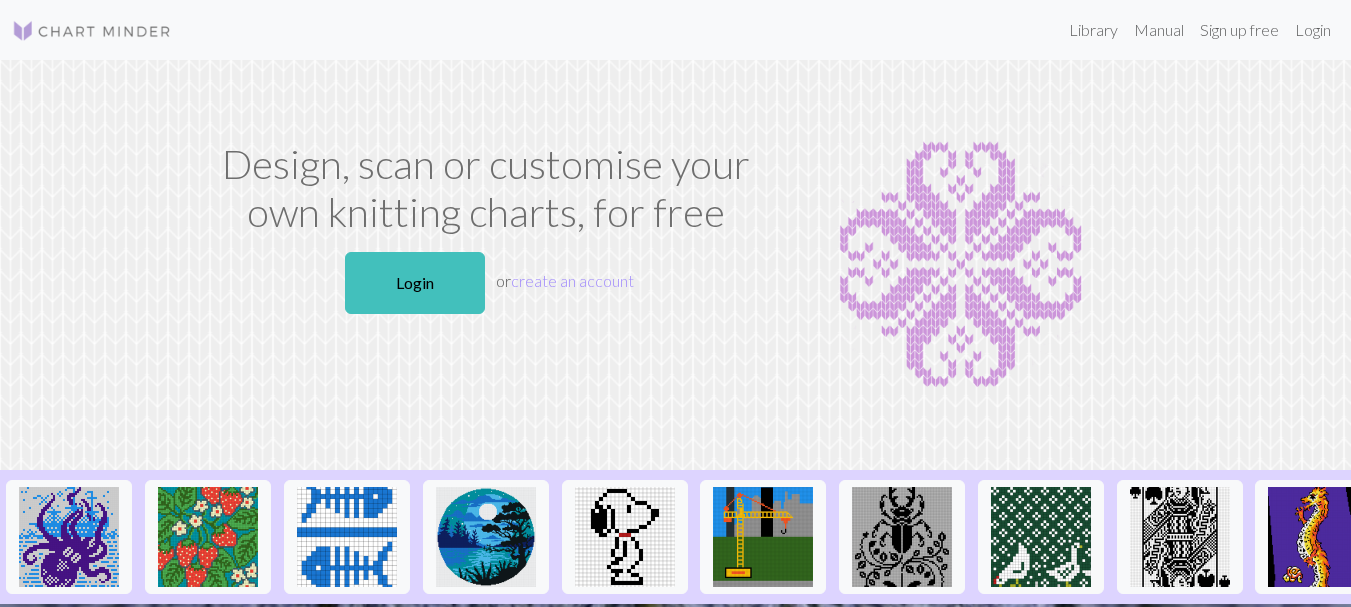 scroll, scrollTop: 0, scrollLeft: 0, axis: both 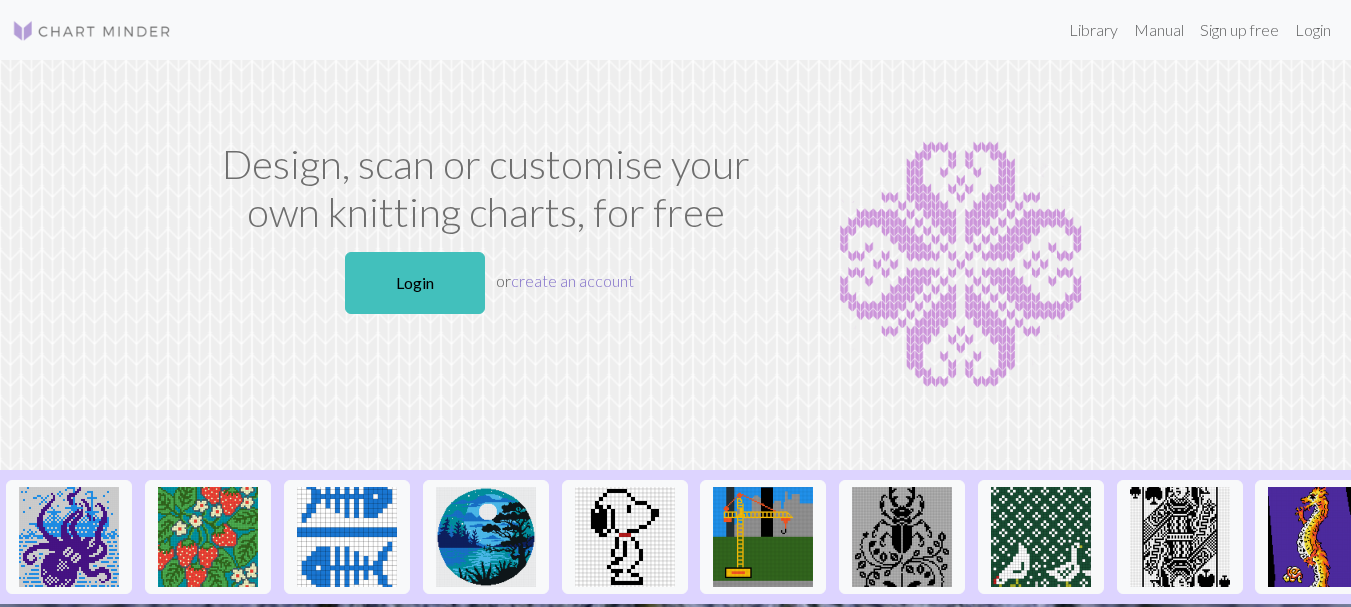 click on "create an account" at bounding box center [572, 280] 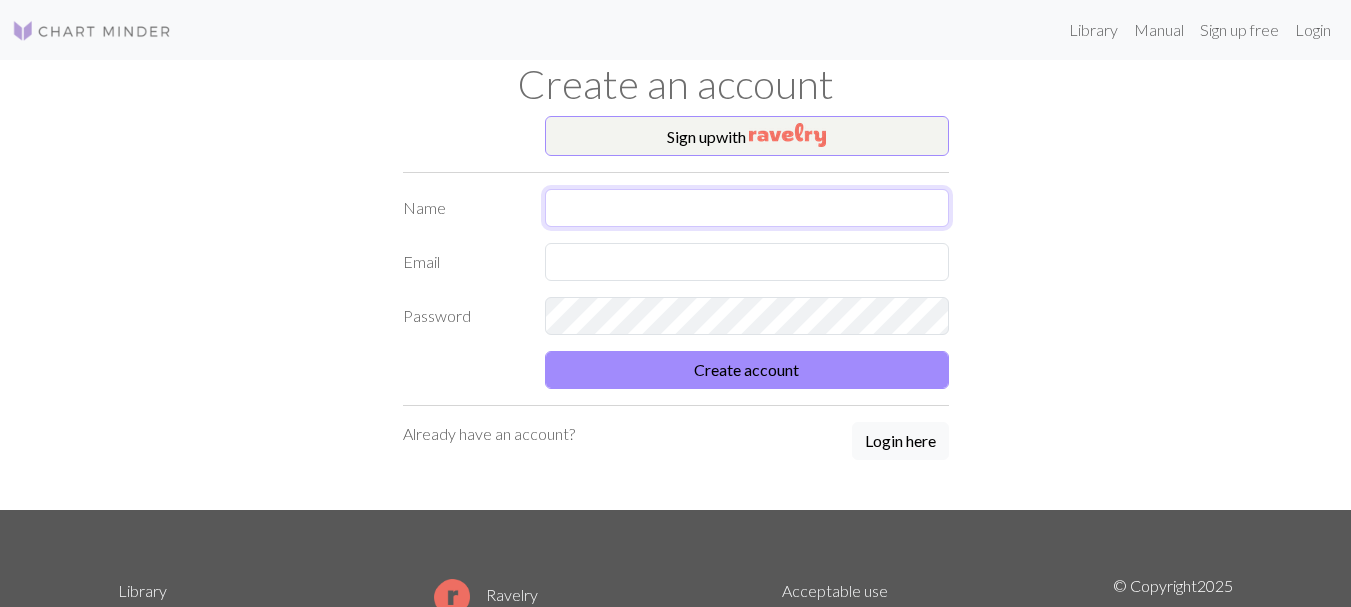 click at bounding box center [747, 208] 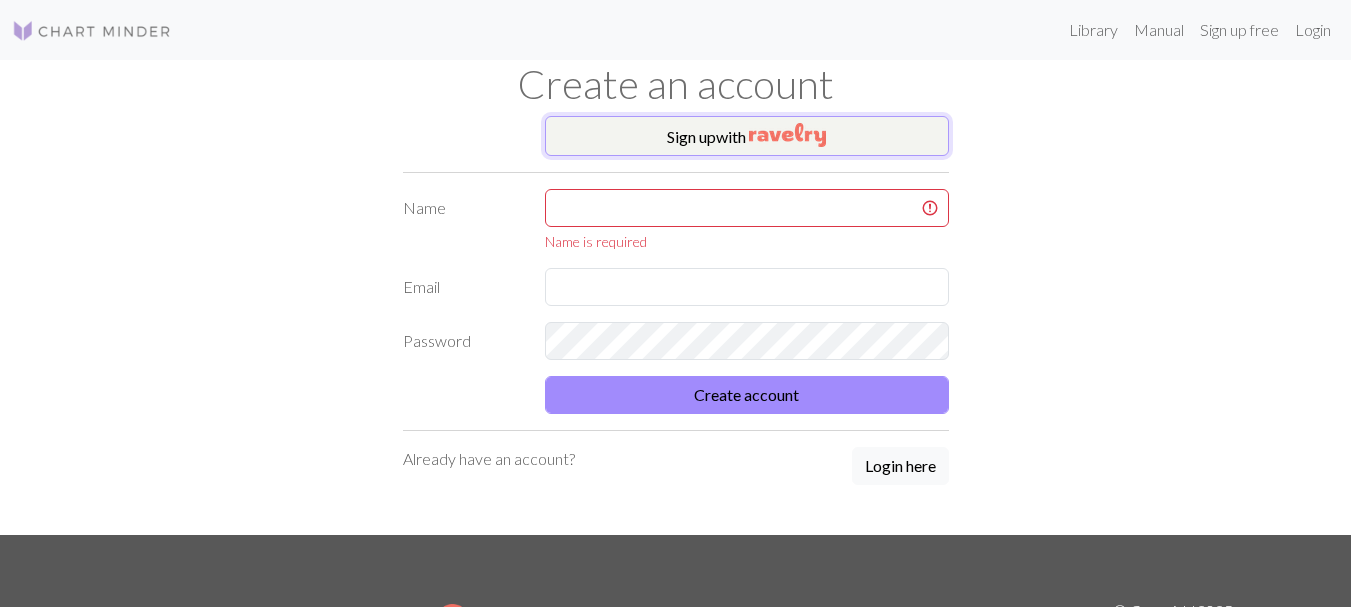 click on "Sign up  with" at bounding box center [747, 136] 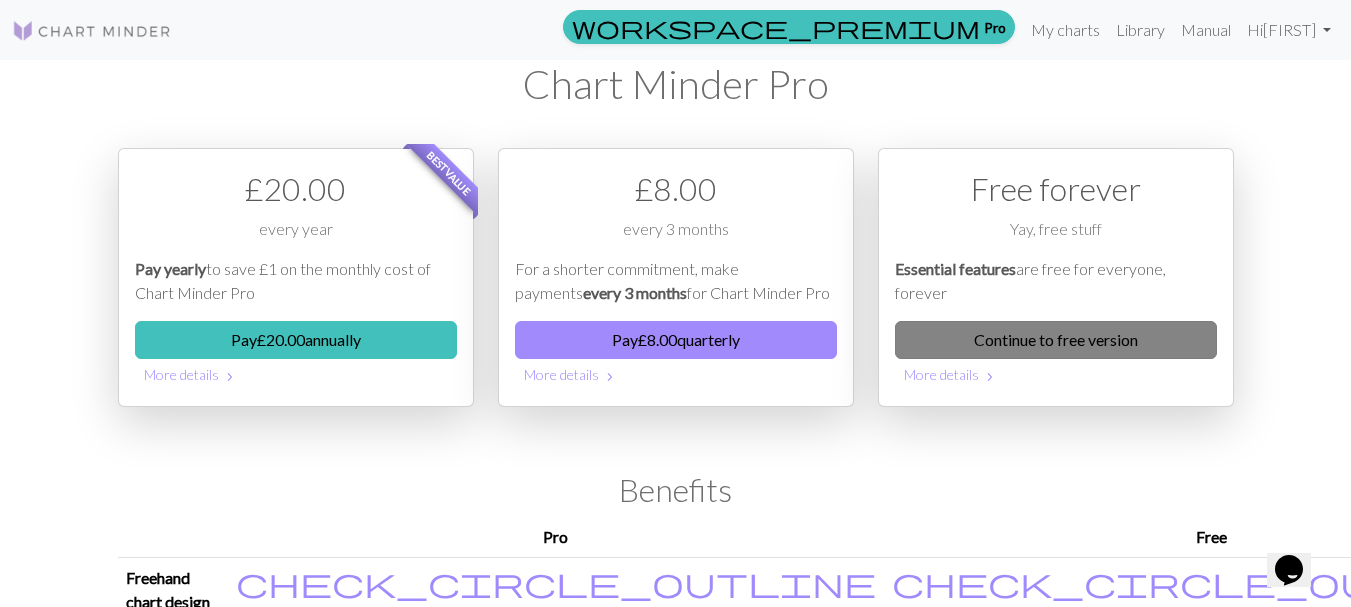 click on "Continue to free version" at bounding box center [1056, 340] 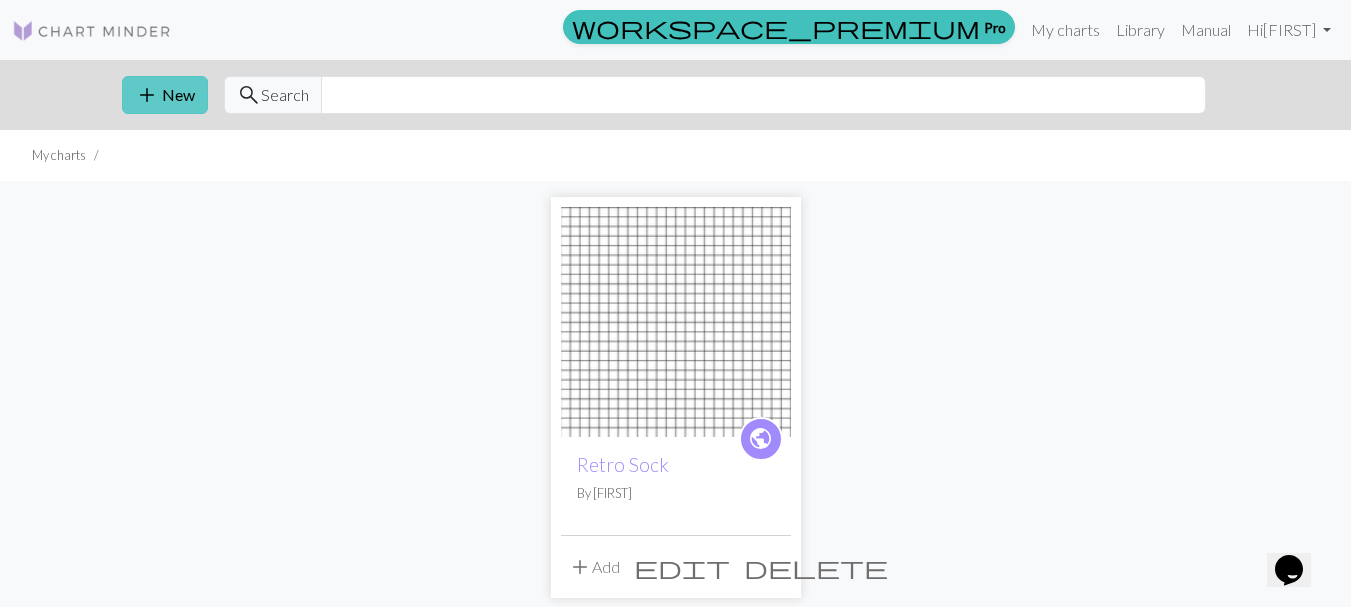 click on "add   New" at bounding box center (165, 95) 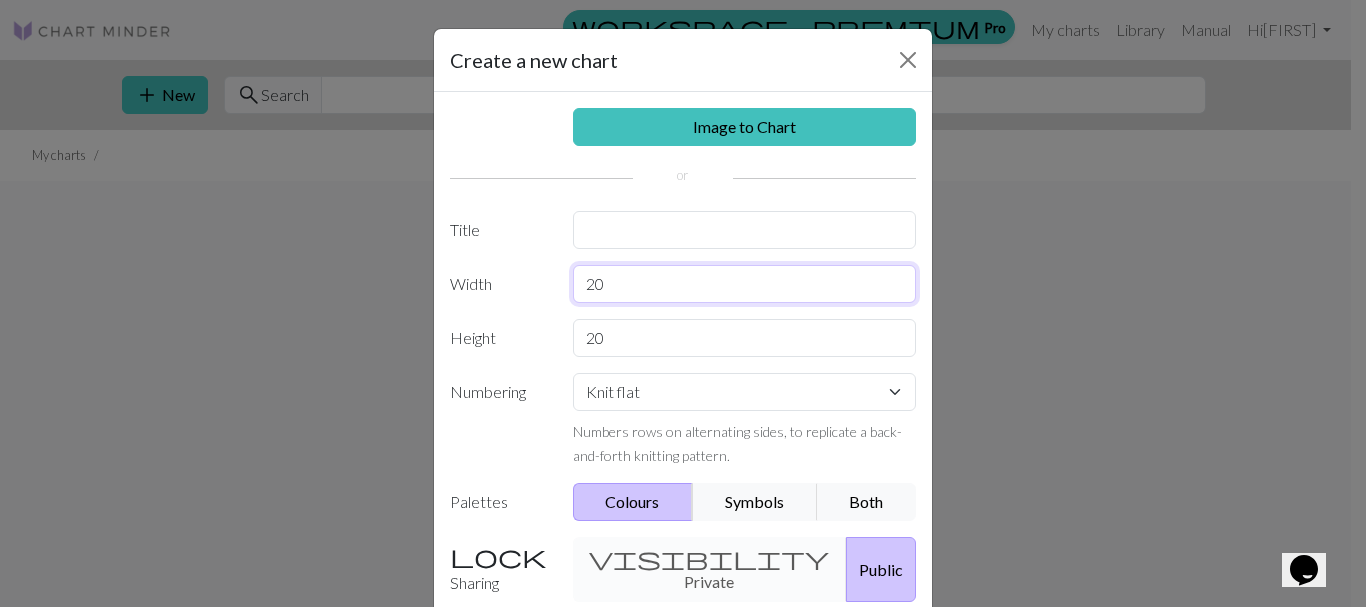 drag, startPoint x: 602, startPoint y: 288, endPoint x: 575, endPoint y: 286, distance: 27.073973 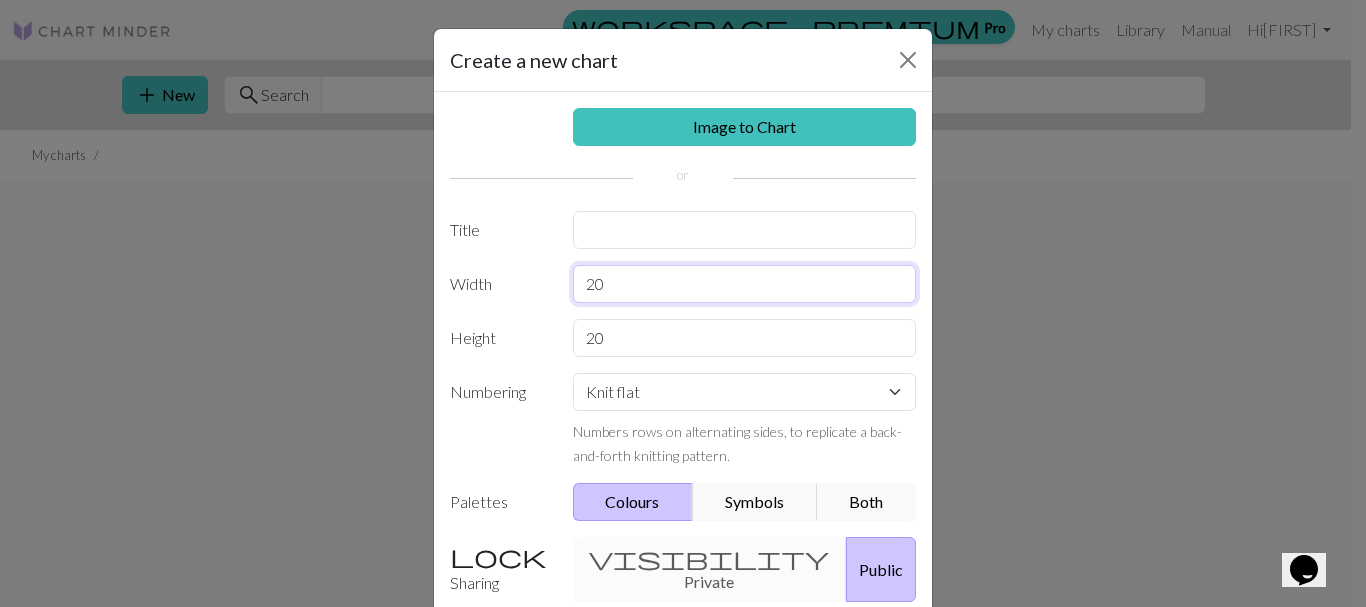 type on "9" 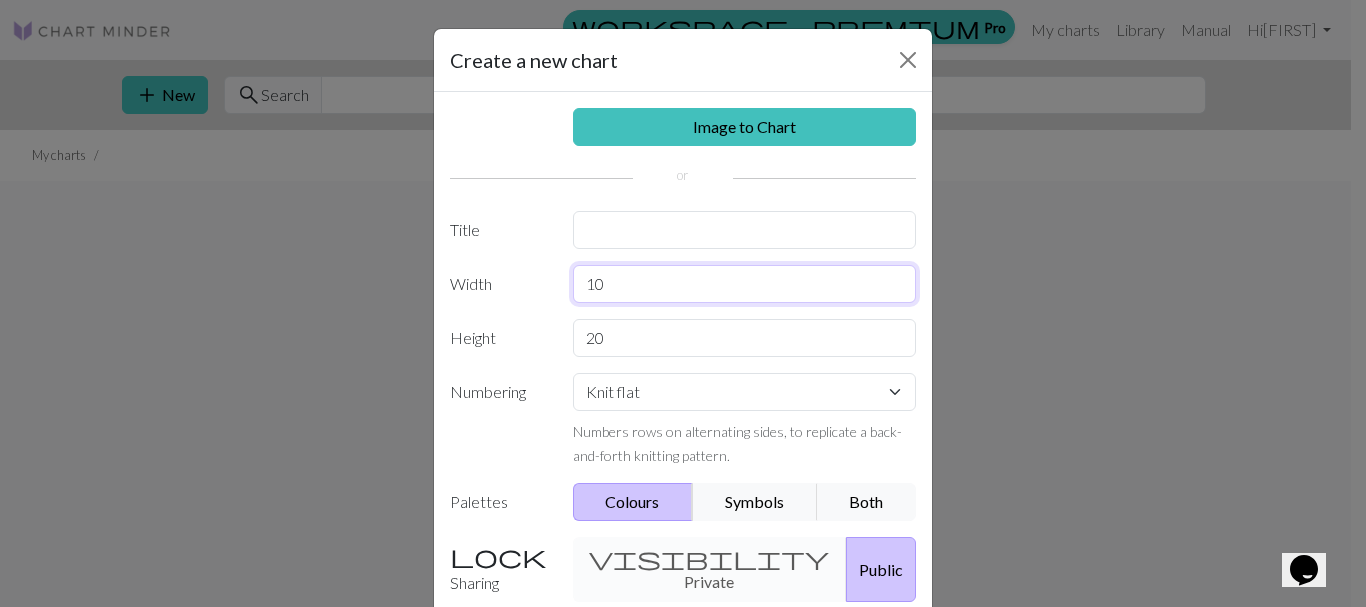type on "1" 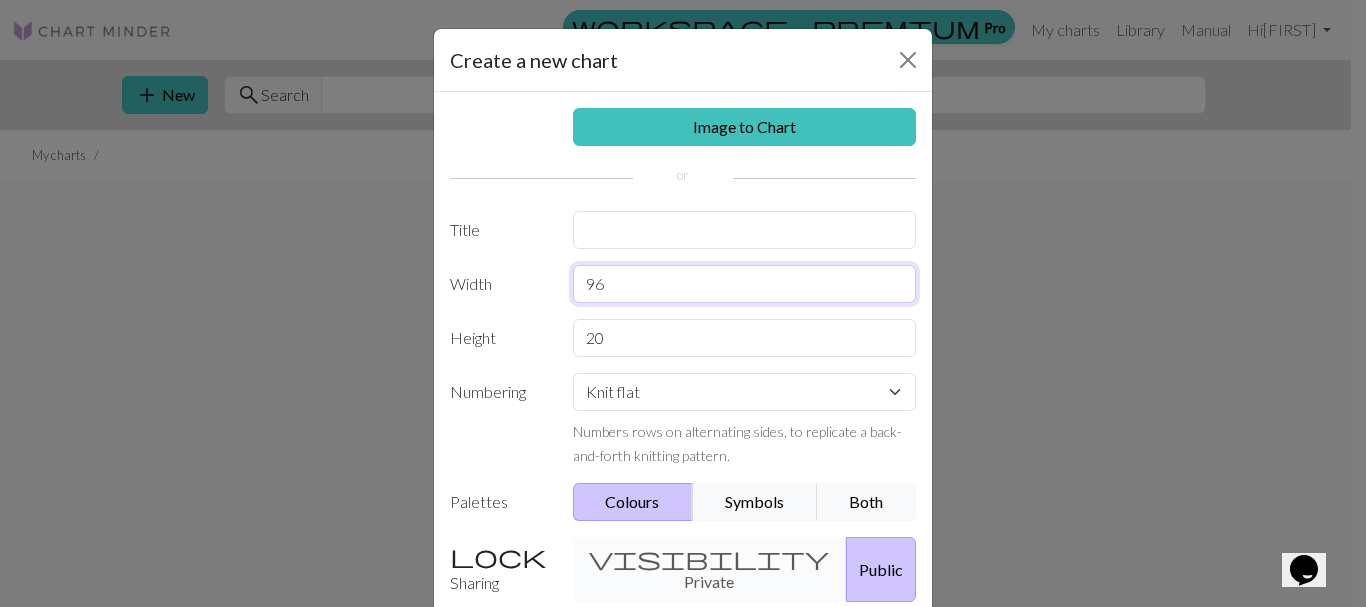 type on "96" 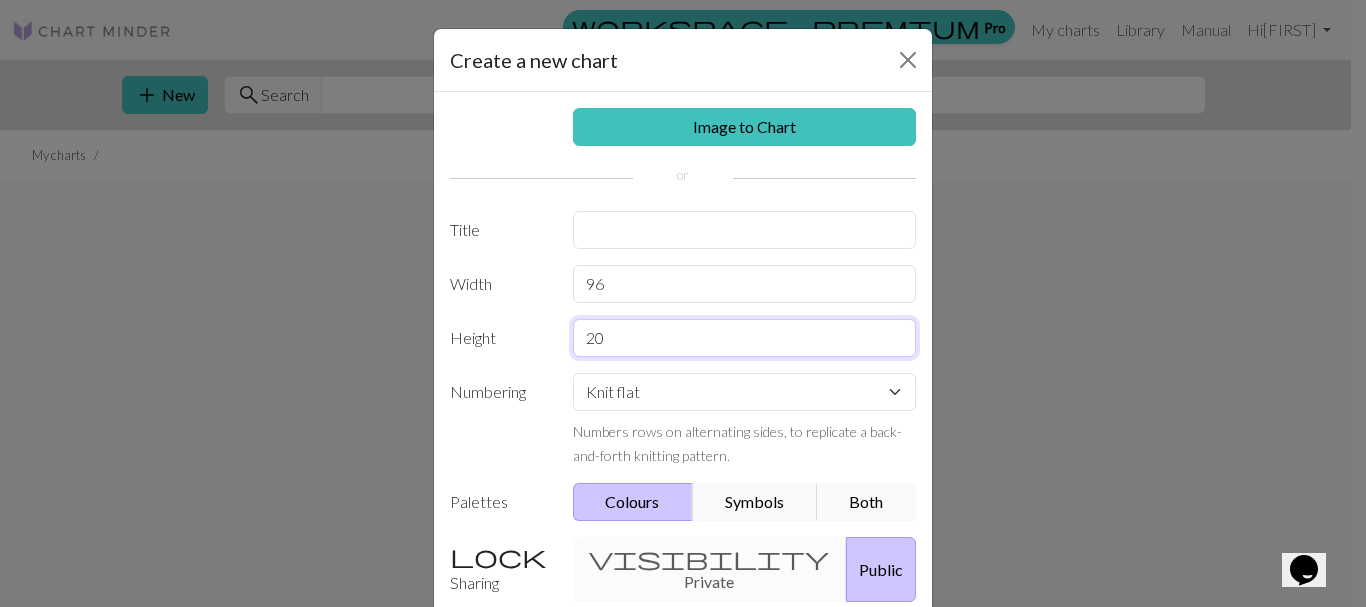 drag, startPoint x: 605, startPoint y: 335, endPoint x: 578, endPoint y: 336, distance: 27.018513 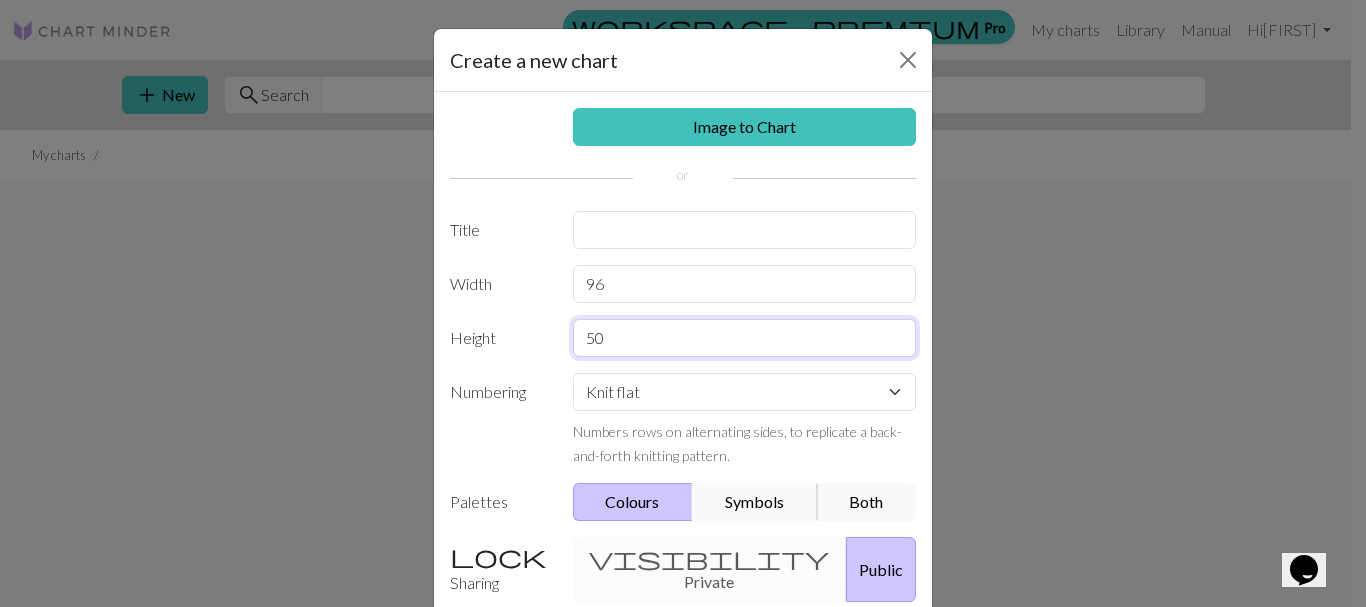 type on "50" 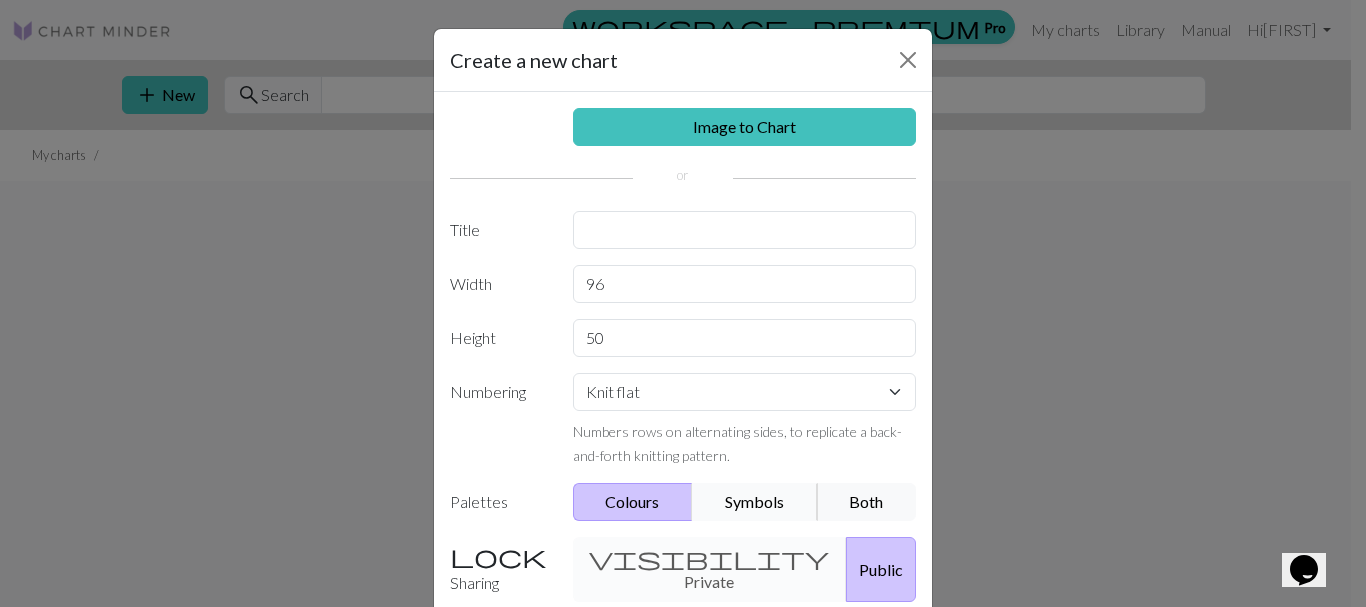 click on "Symbols" at bounding box center [755, 502] 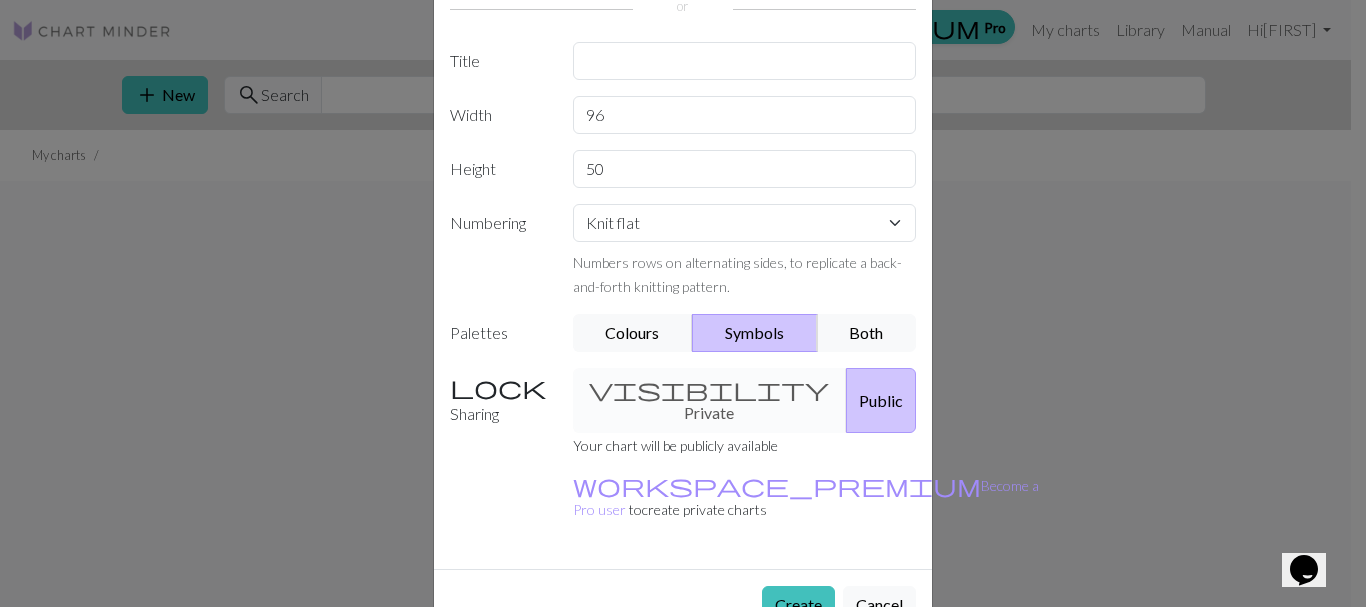 scroll, scrollTop: 171, scrollLeft: 0, axis: vertical 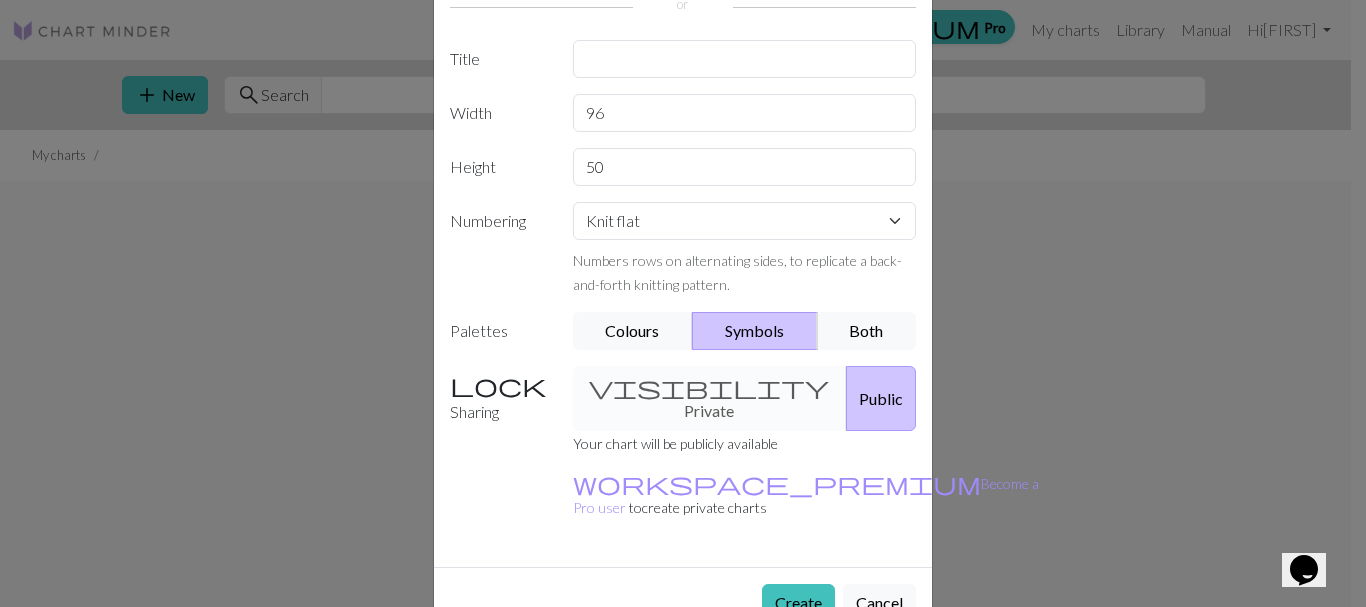 click on "visibility  Private Public" at bounding box center (745, 398) 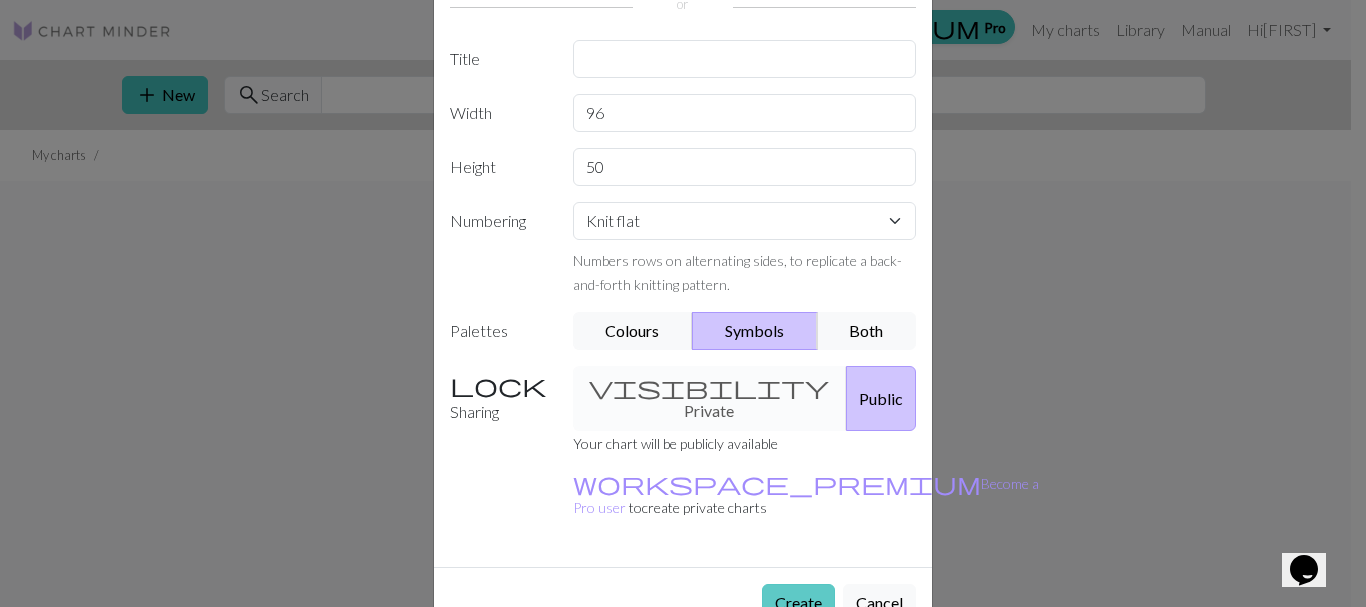 click on "Create" at bounding box center (798, 603) 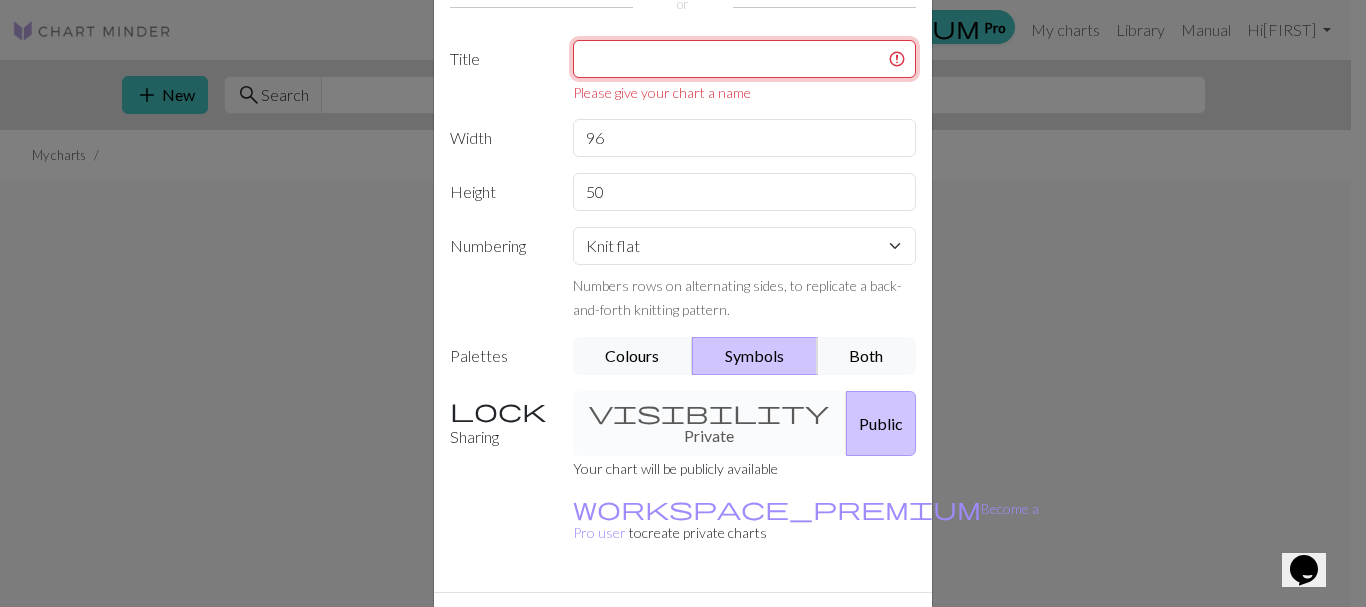 click at bounding box center [745, 59] 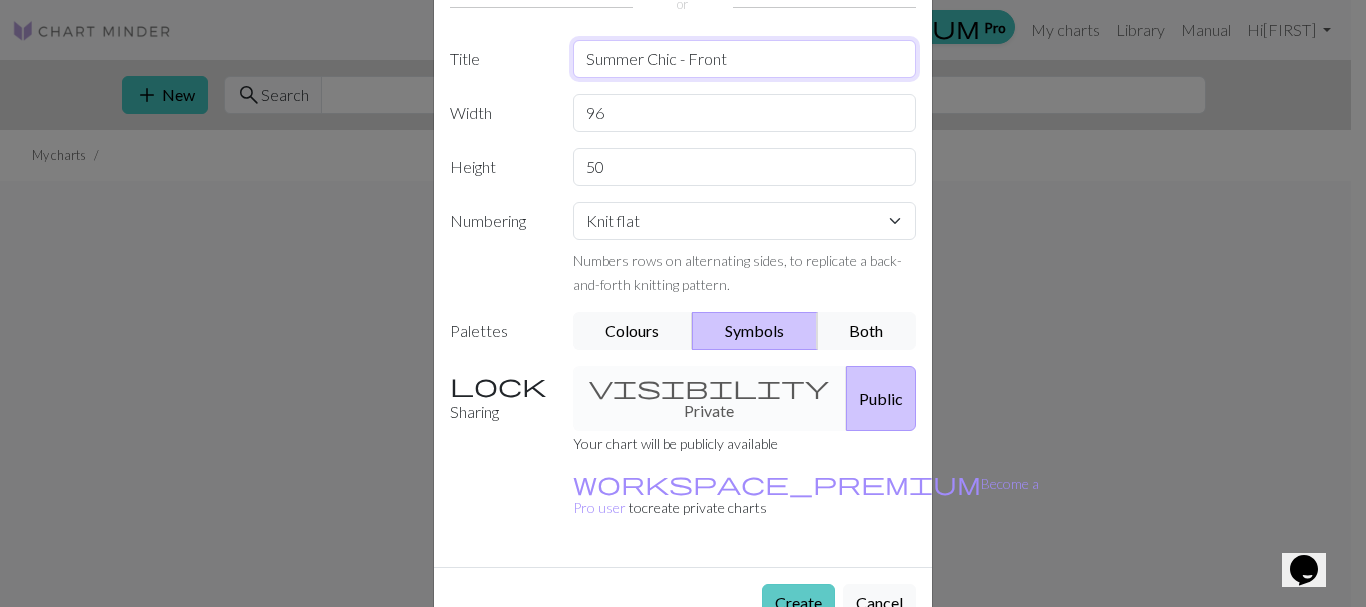 type on "Summer Chic - Front" 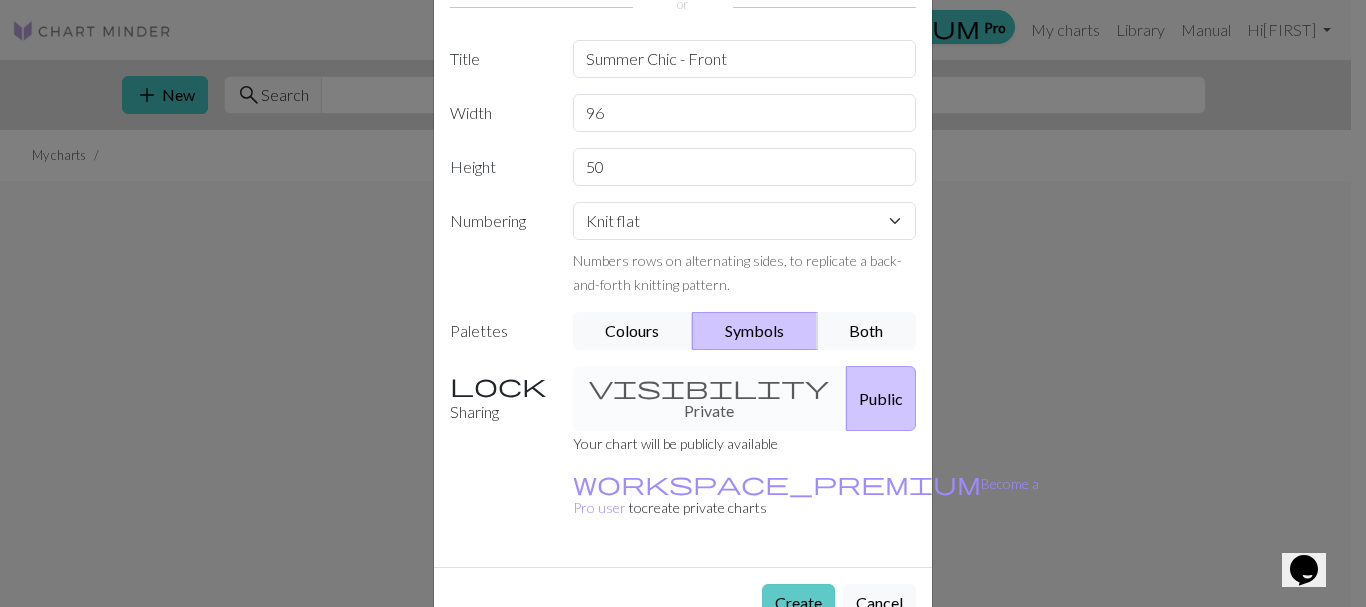 click on "Create" at bounding box center [798, 603] 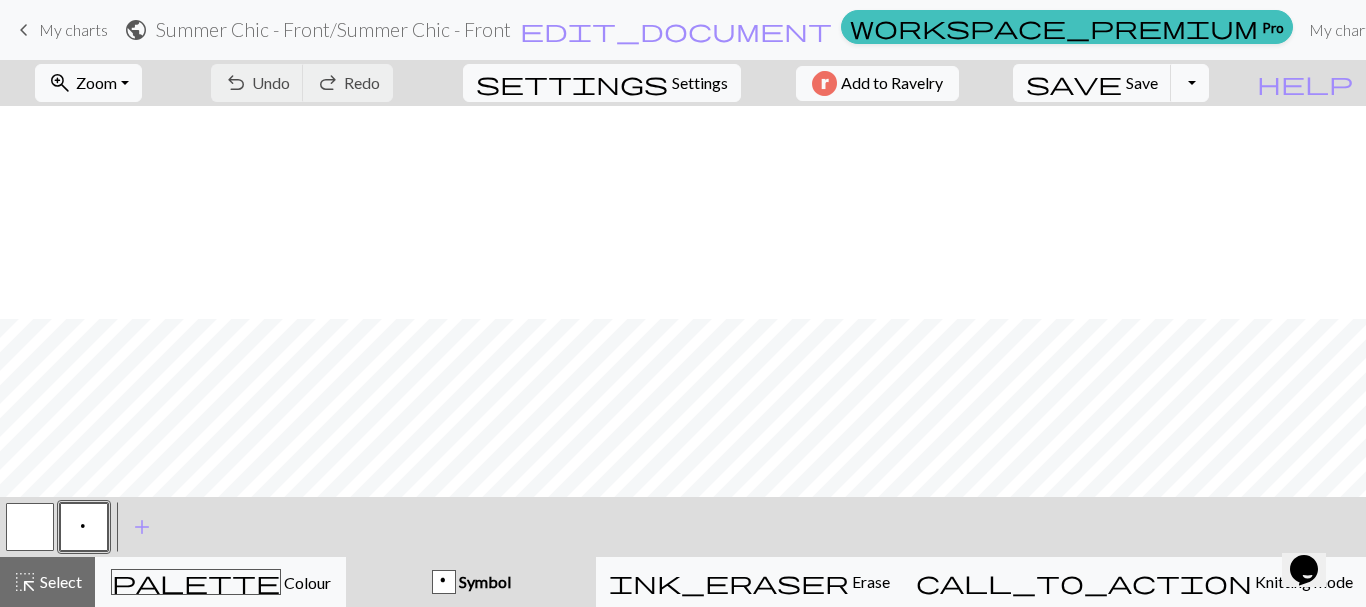 scroll, scrollTop: 213, scrollLeft: 0, axis: vertical 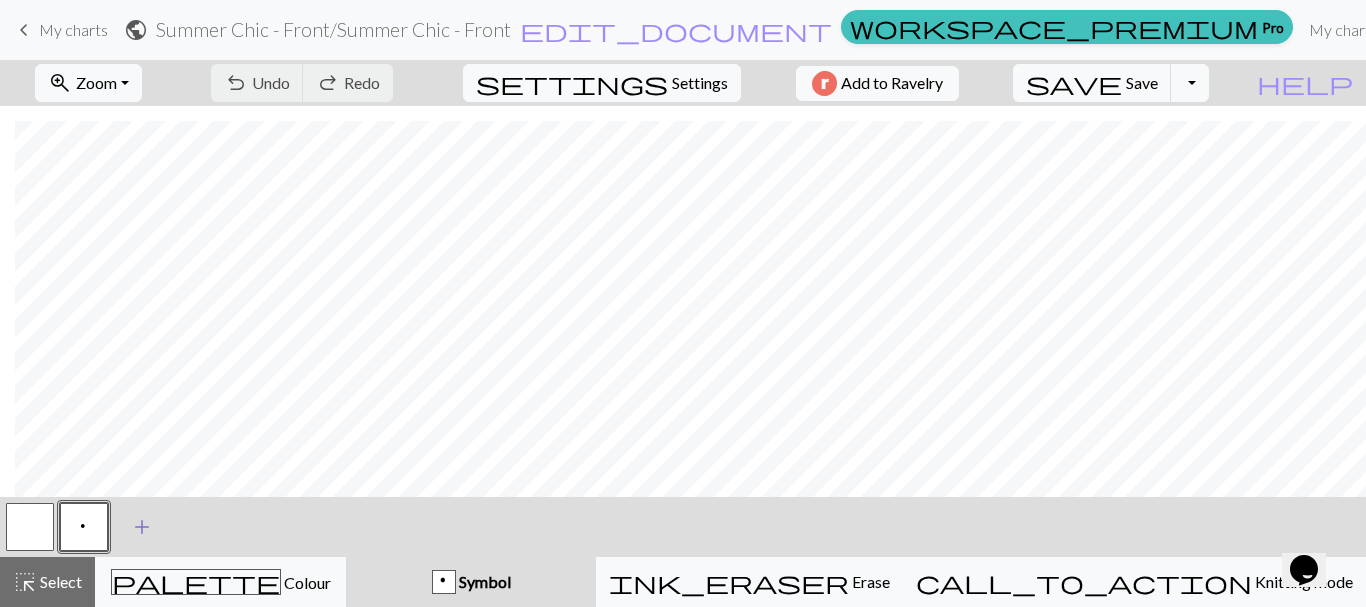 click on "add" at bounding box center [142, 527] 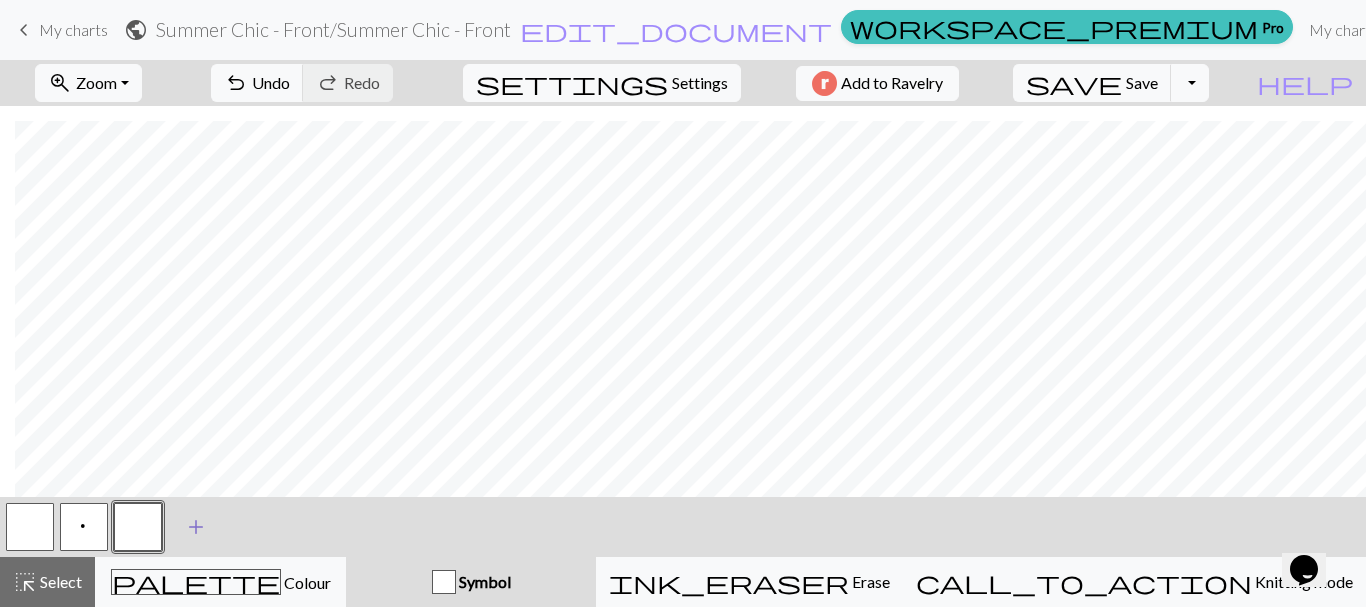 click on "add" at bounding box center (196, 527) 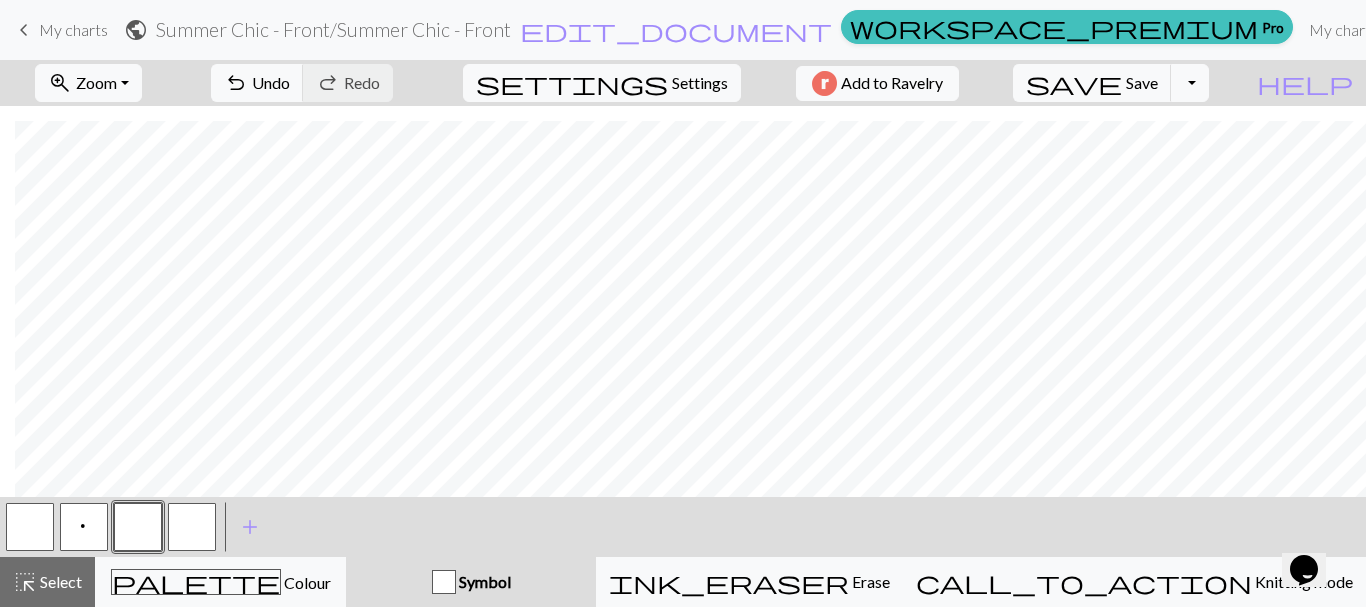 click on "Symbol" at bounding box center (483, 581) 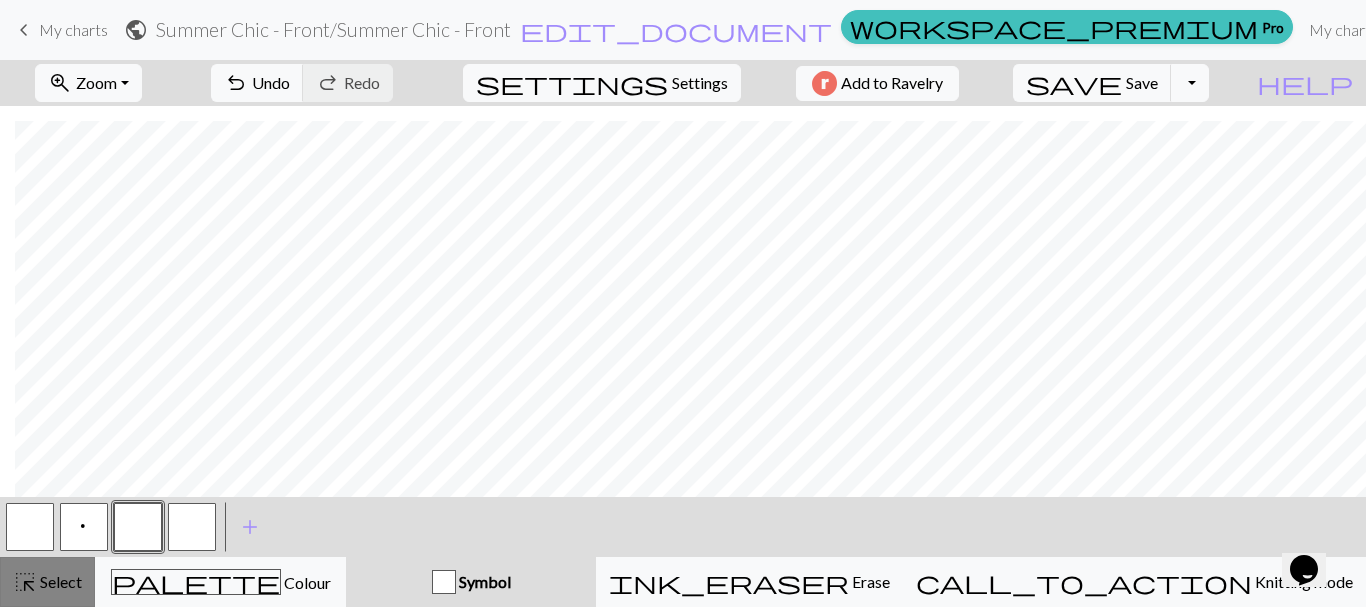 click on "Select" at bounding box center [59, 581] 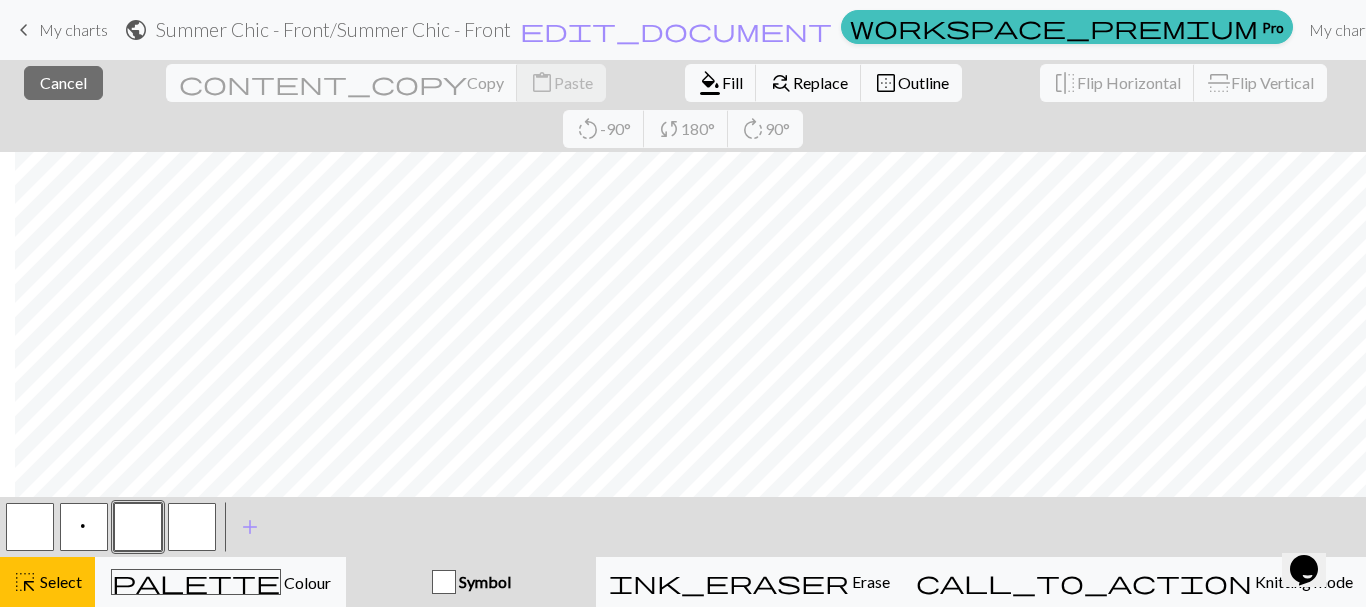 click on "Symbol" at bounding box center (483, 581) 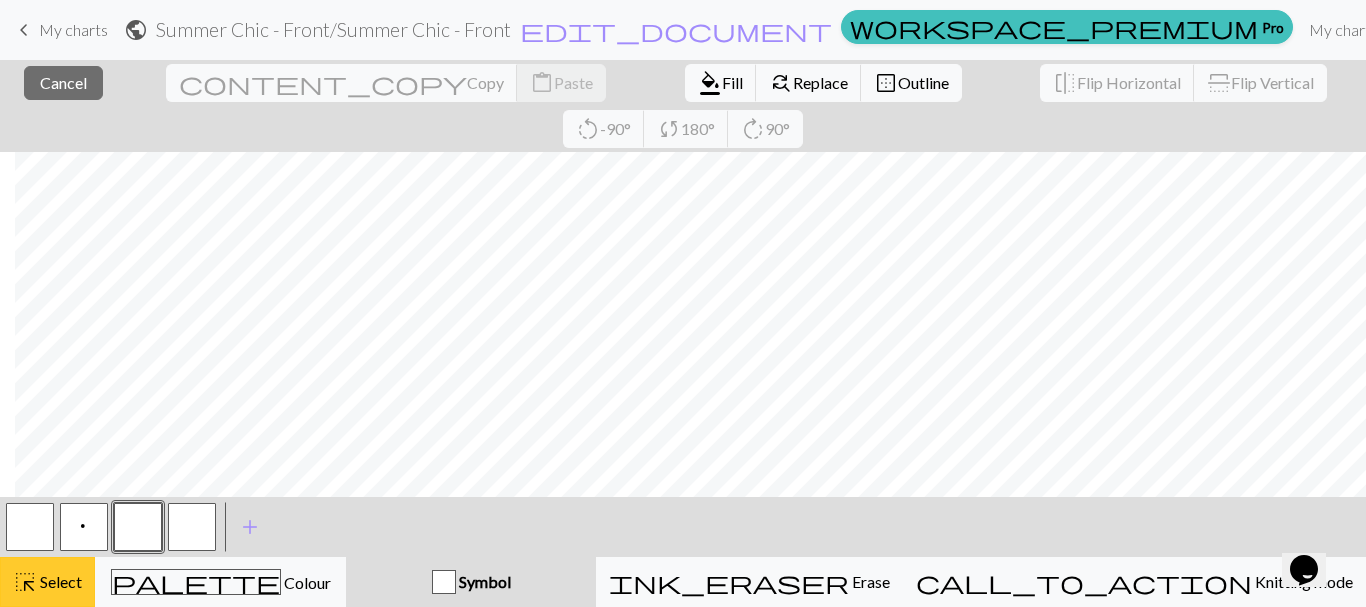 click on "highlight_alt" at bounding box center (25, 582) 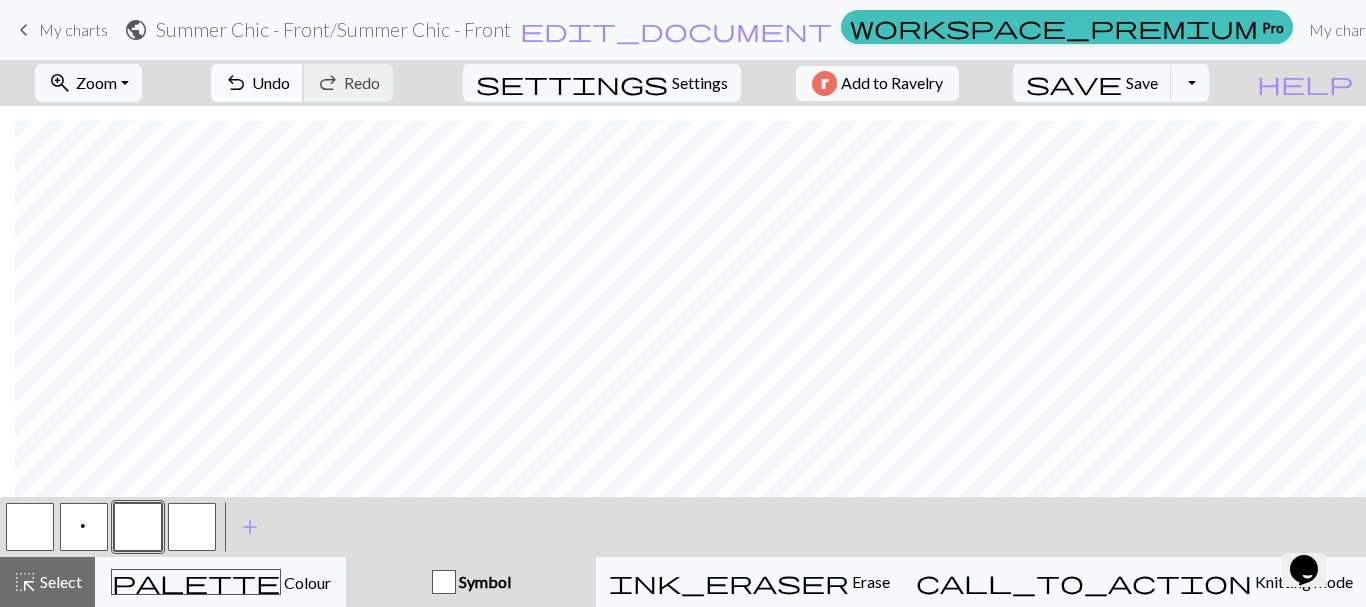 click on "Undo" at bounding box center (271, 82) 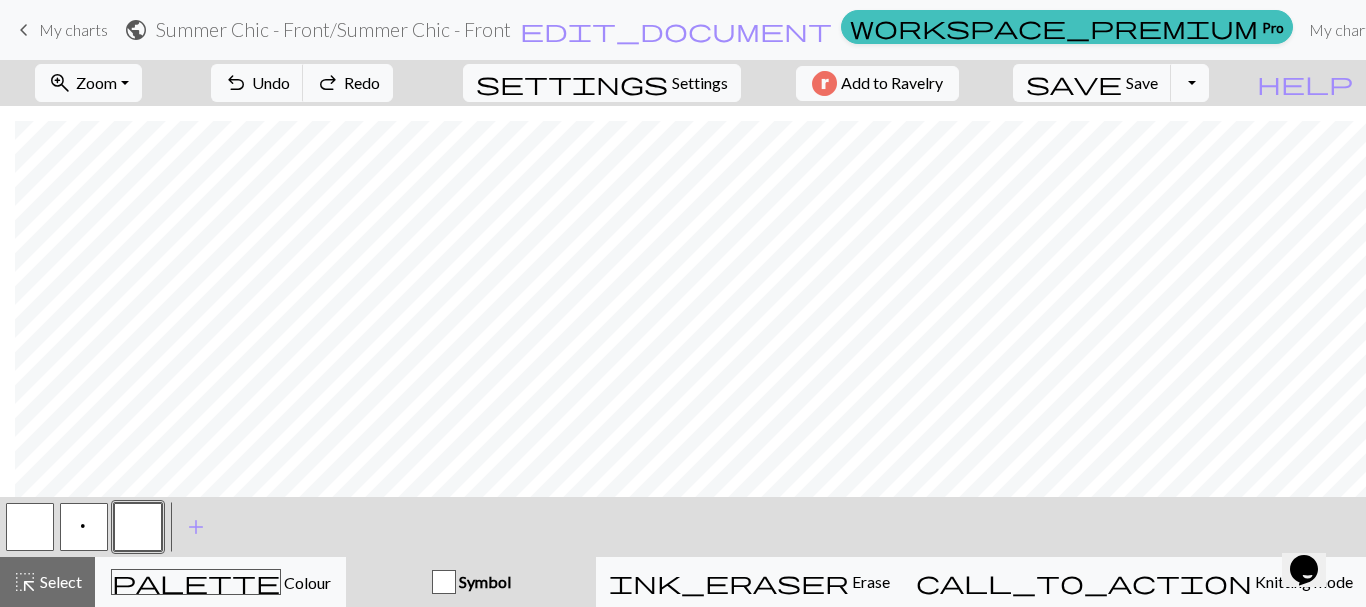 click on "Manual" at bounding box center (1484, 30) 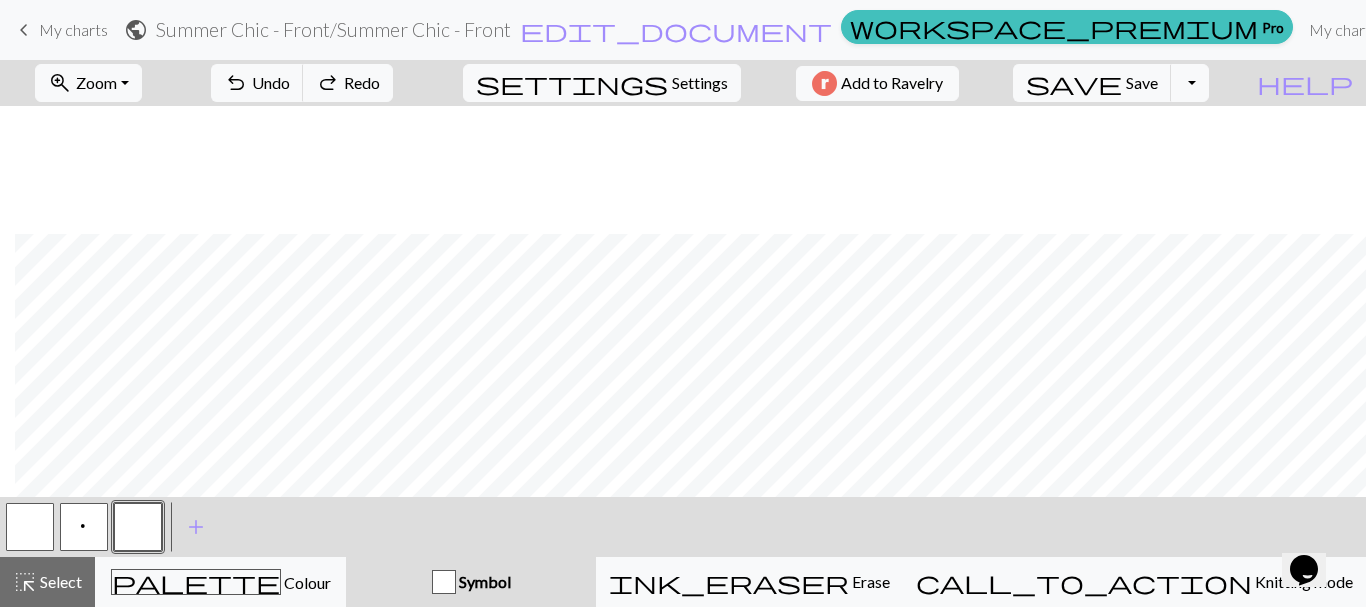 scroll, scrollTop: 714, scrollLeft: 1312, axis: both 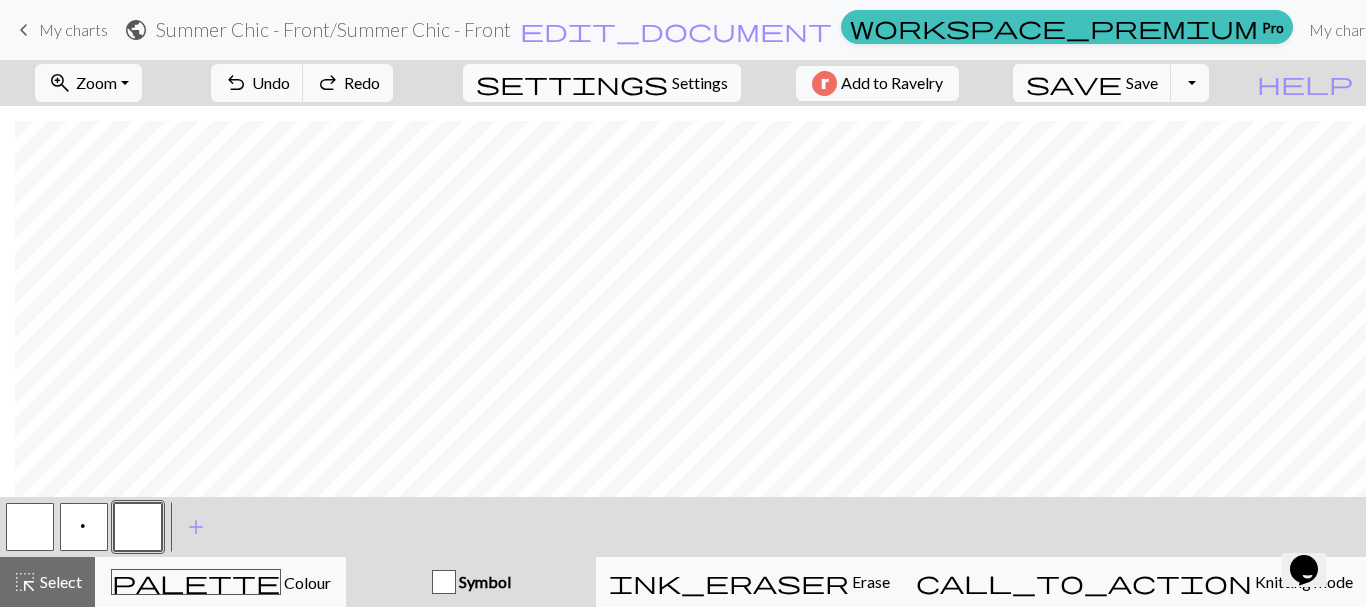 click on "Settings" at bounding box center [700, 83] 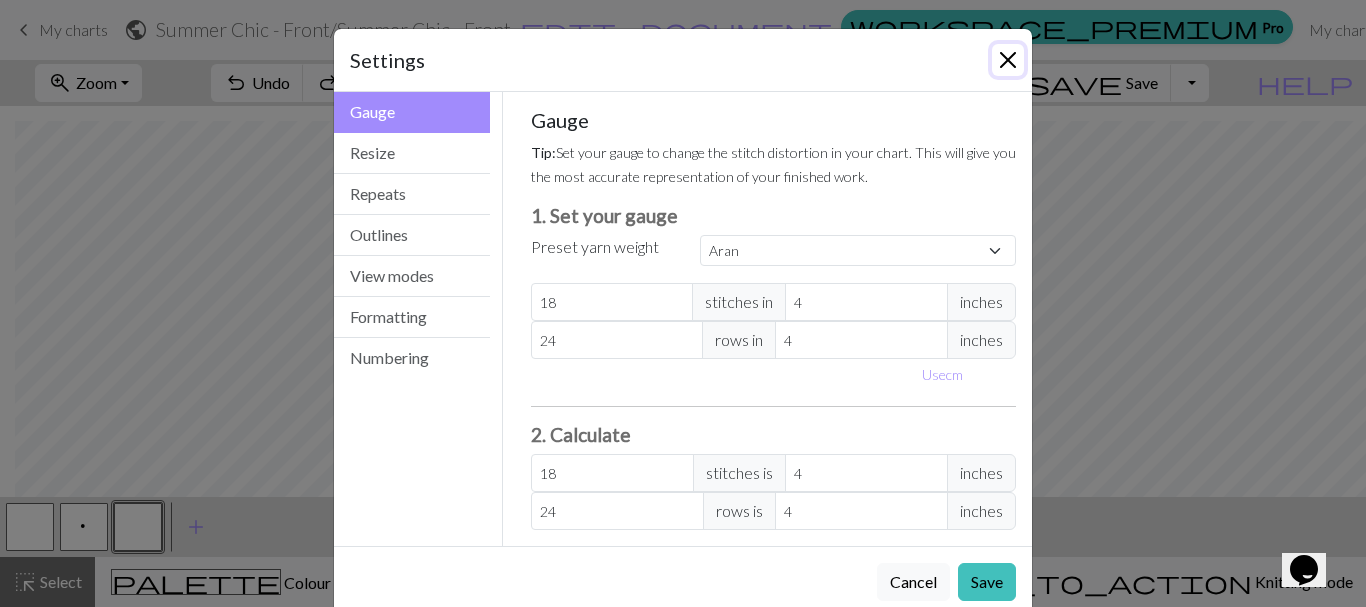 click at bounding box center [1008, 60] 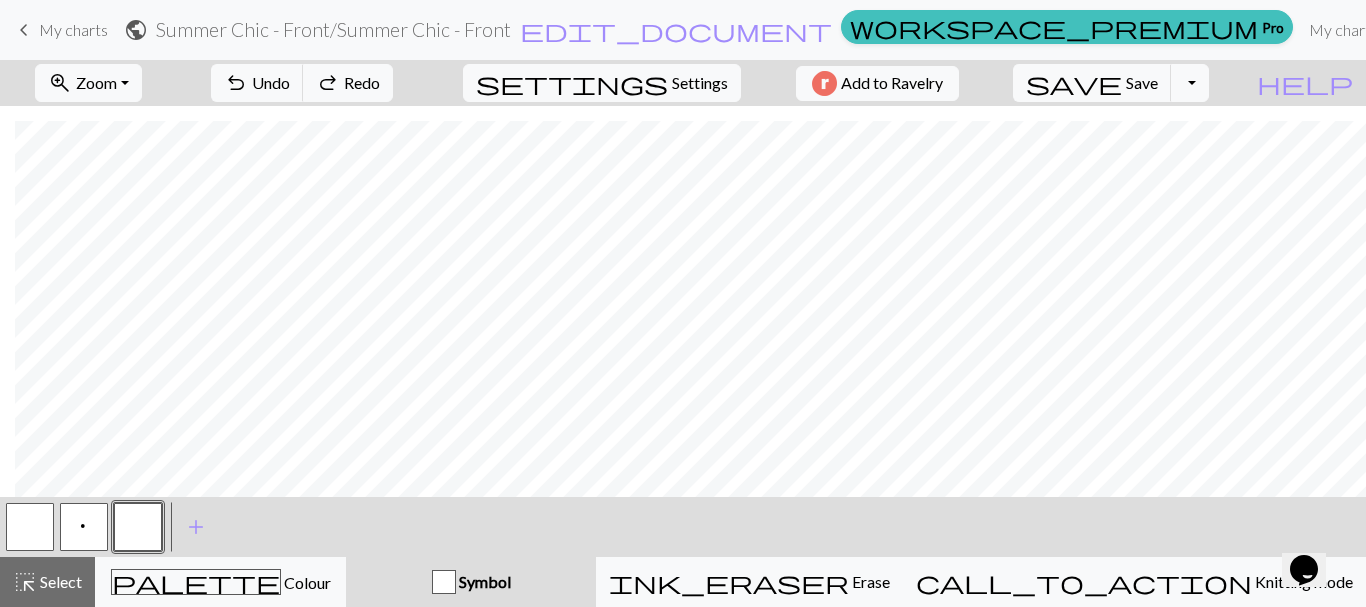 click at bounding box center (444, 582) 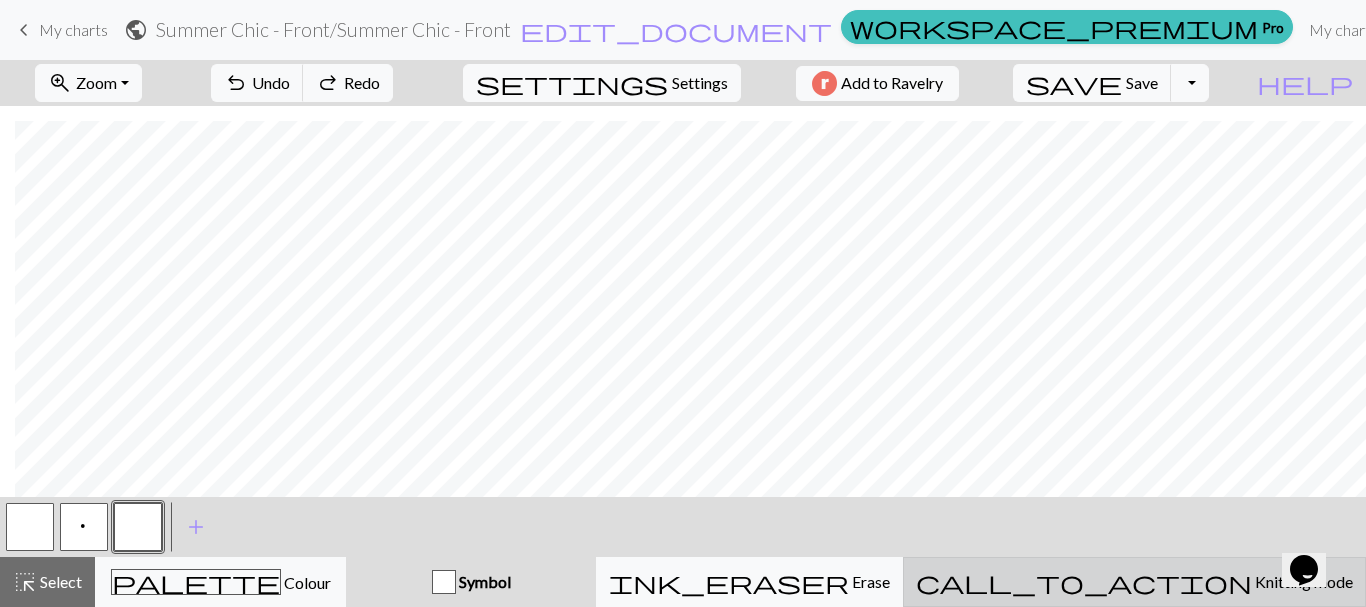 click on "Knitting mode" at bounding box center (1302, 581) 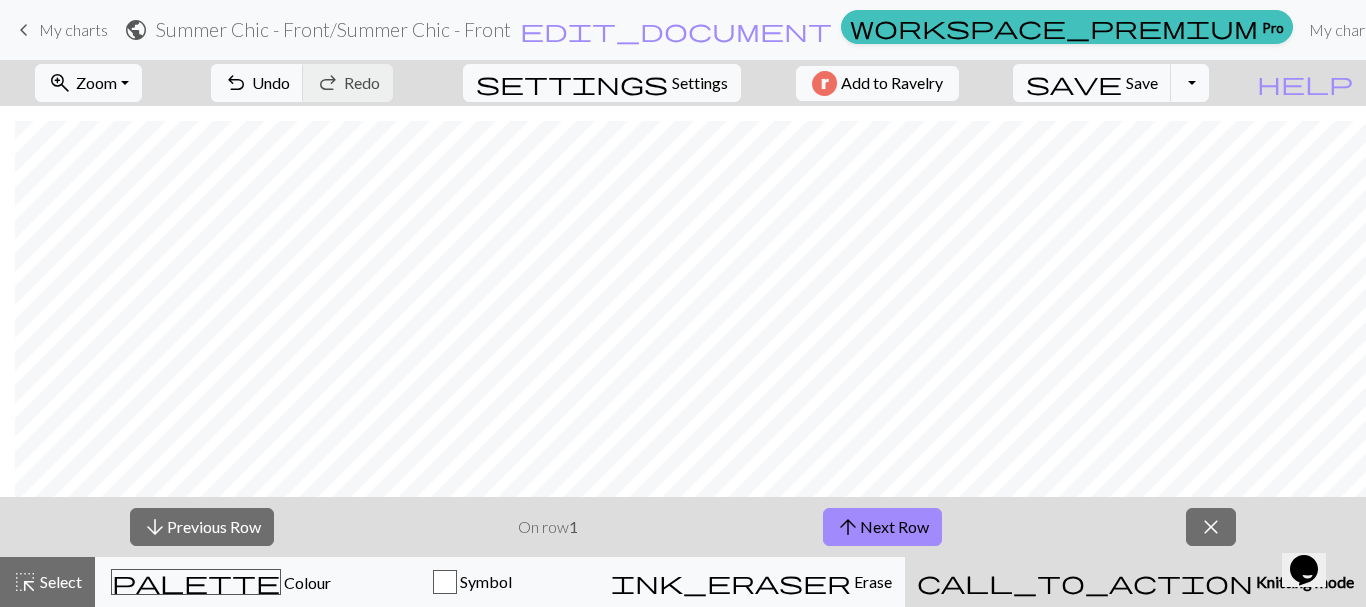 click on "arrow_downward Previous Row On row  1 arrow_upward  Next Row close" at bounding box center (683, 527) 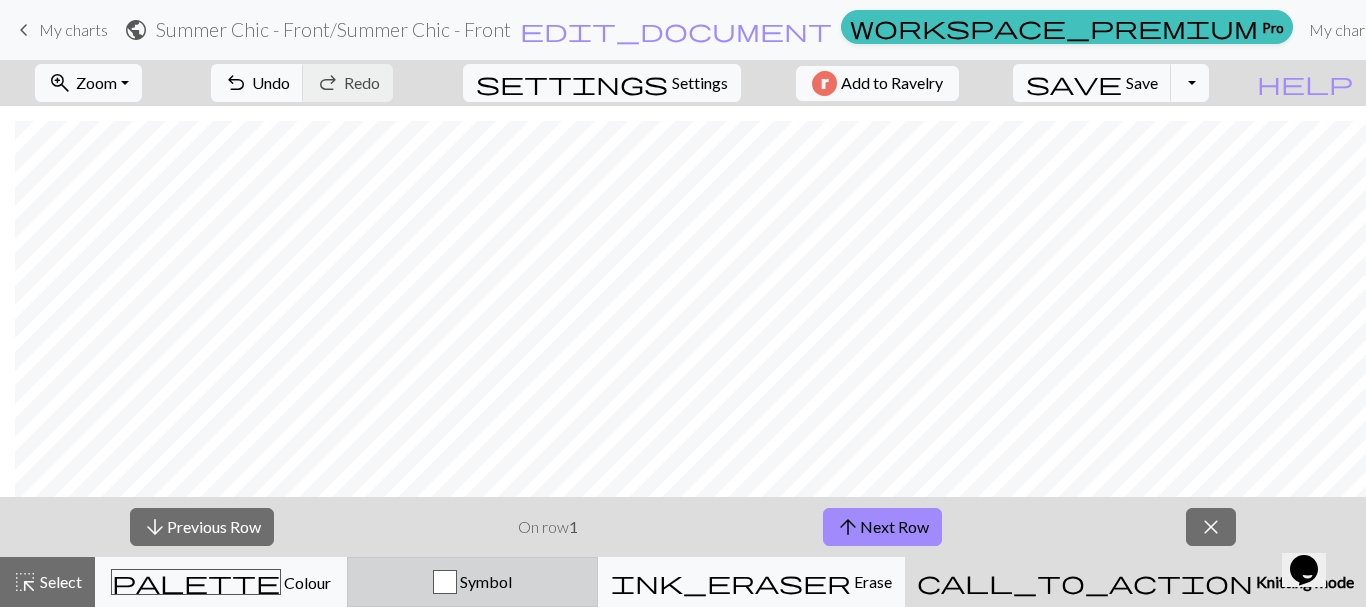 click on "Symbol" at bounding box center (484, 581) 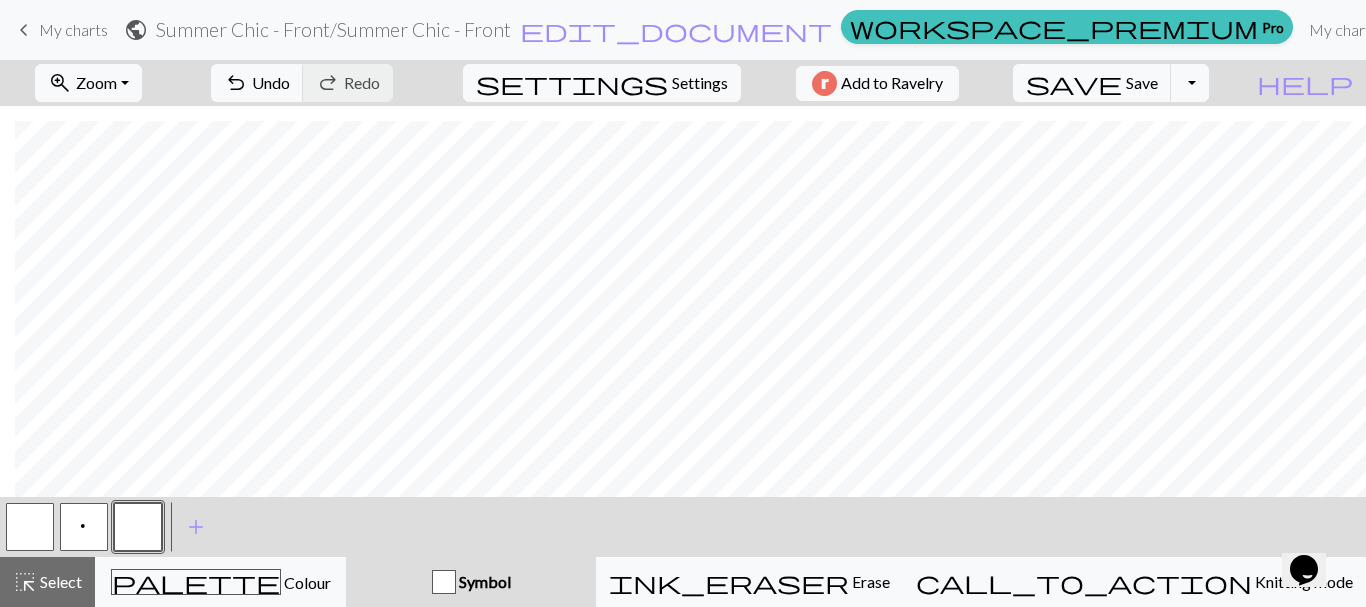 click on "Library" at bounding box center [1418, 30] 